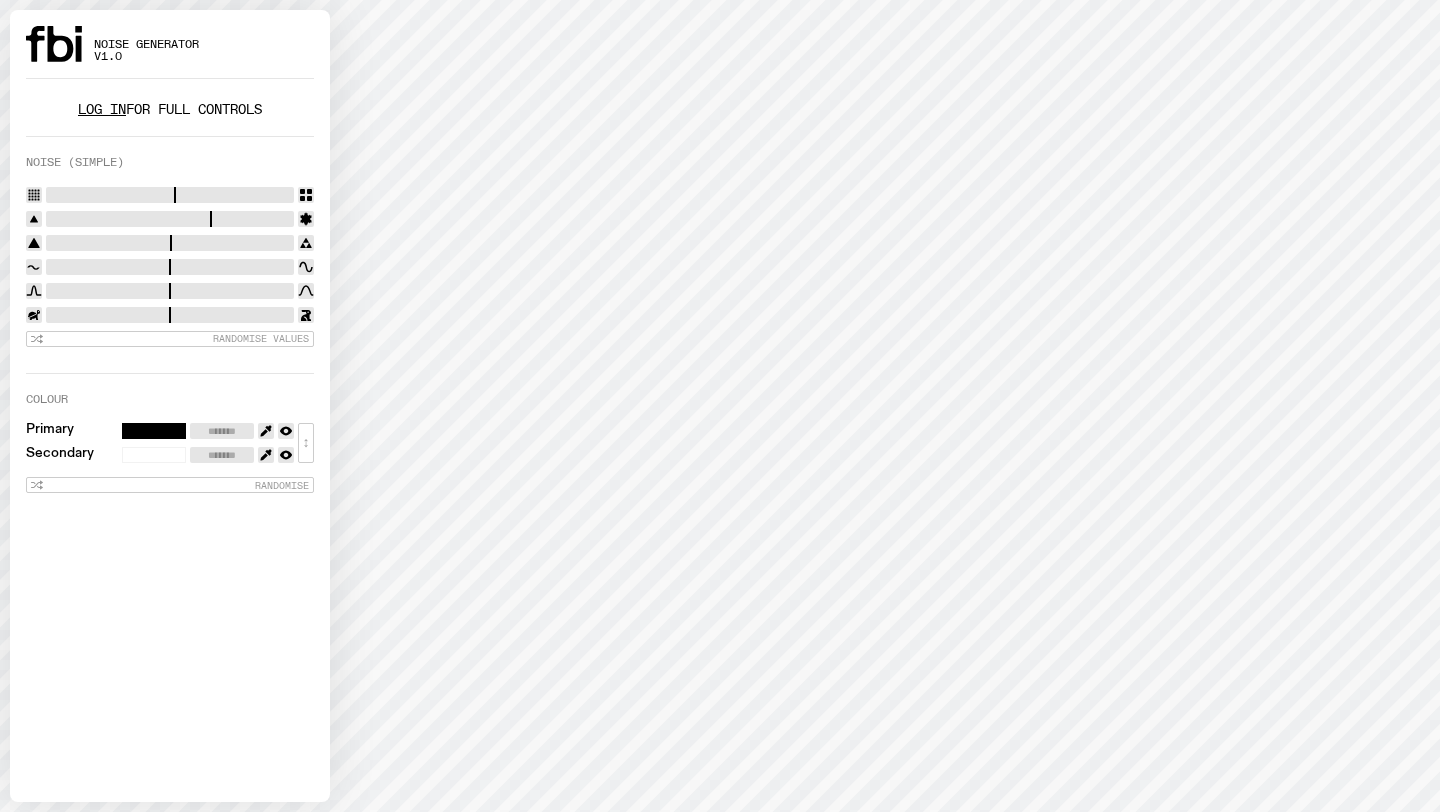 scroll, scrollTop: 0, scrollLeft: 0, axis: both 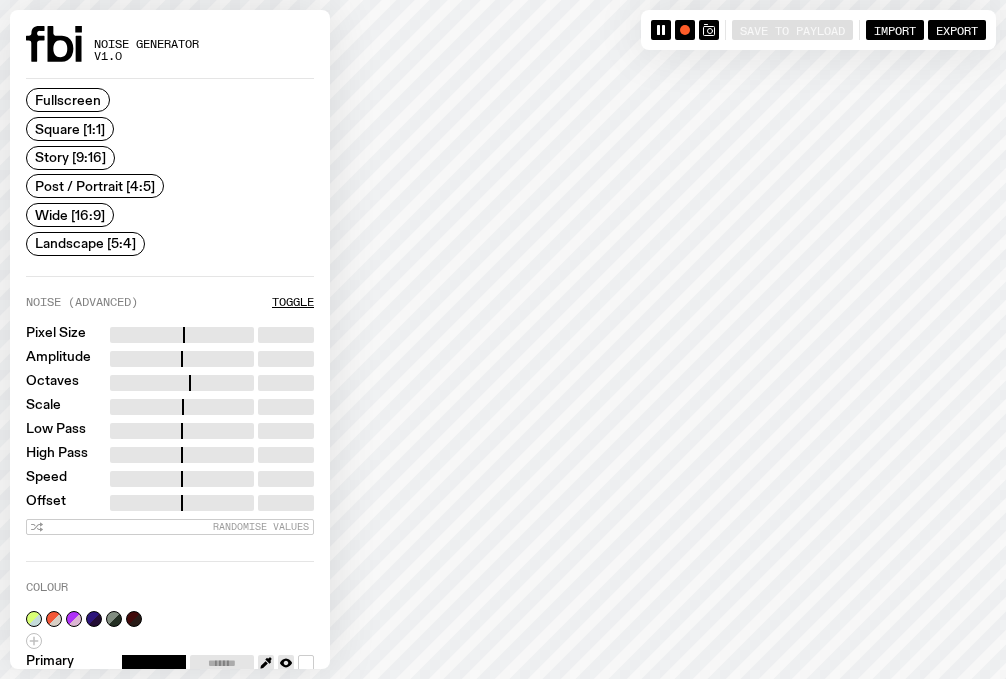 click 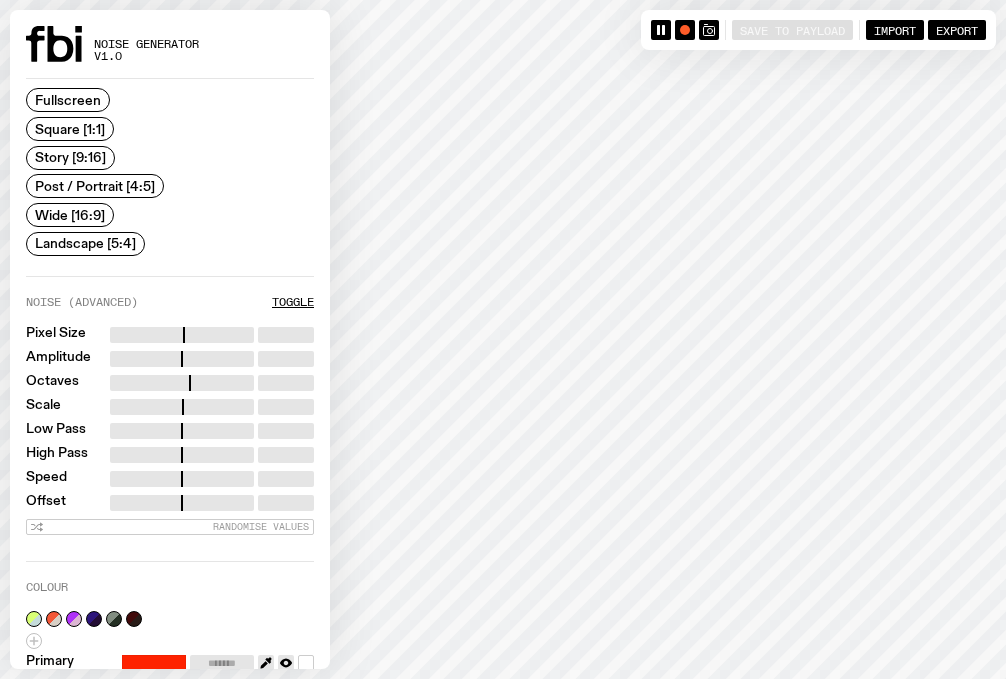 scroll, scrollTop: 305, scrollLeft: 0, axis: vertical 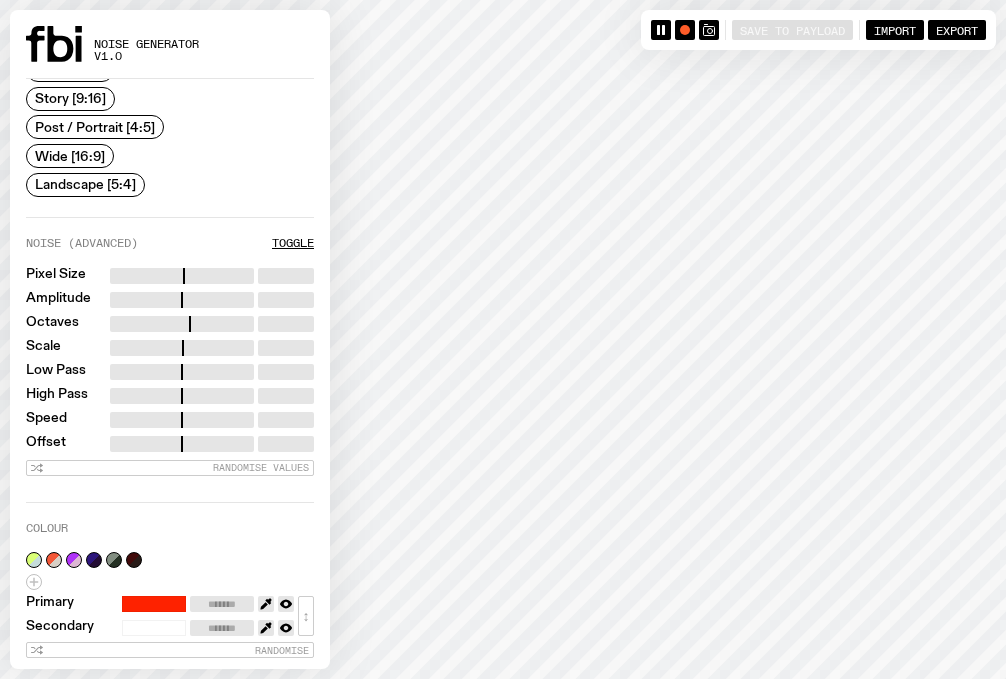 click at bounding box center [266, 628] 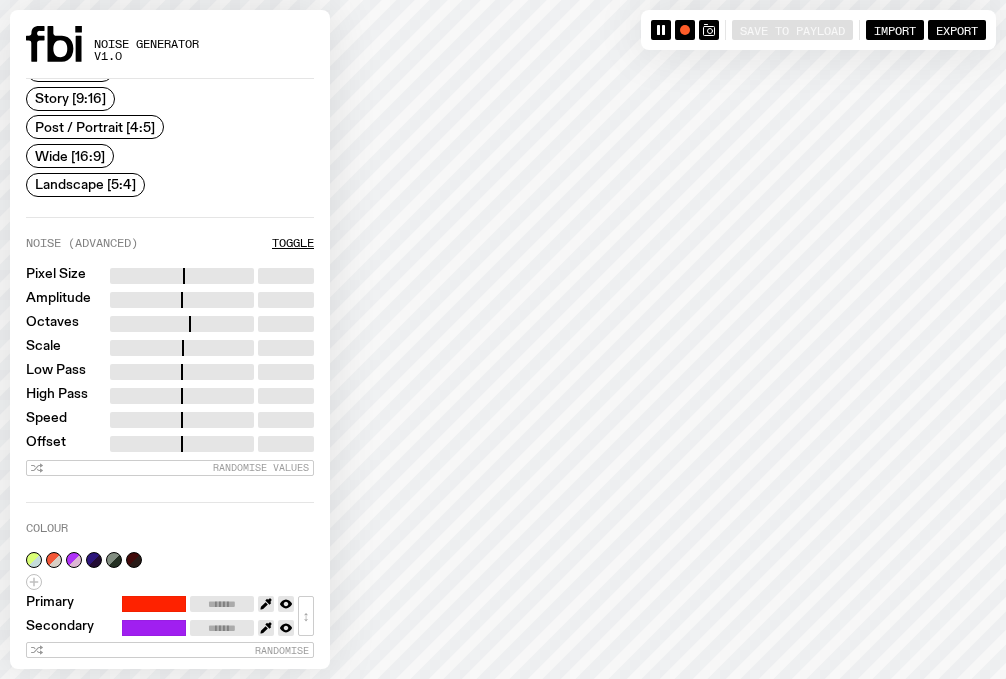 type on "**" 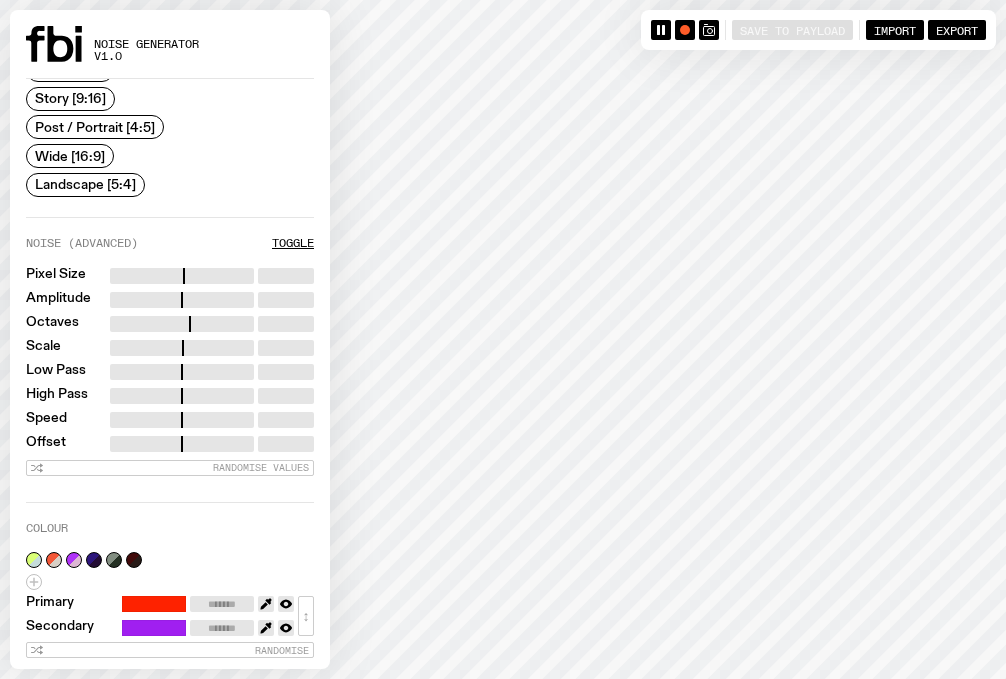 type on "****" 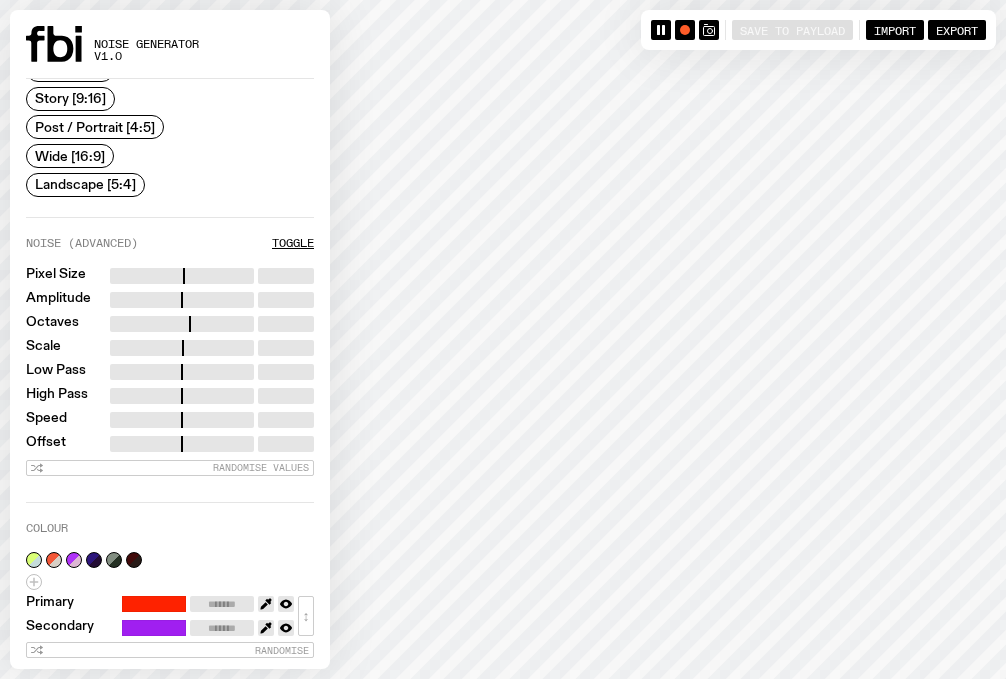 type on "*****" 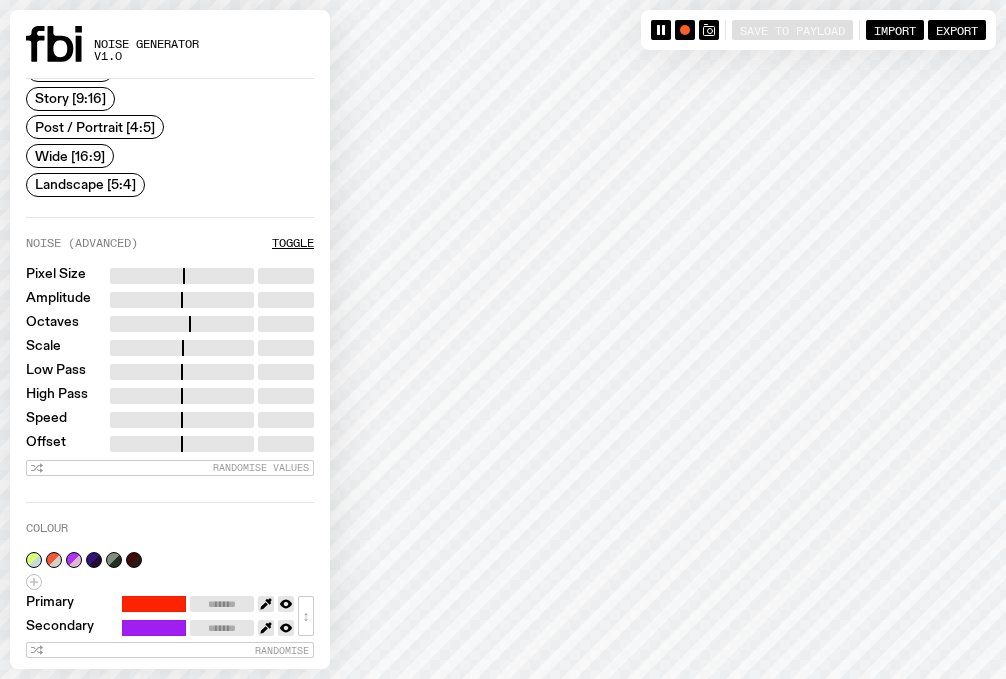 type on "****" 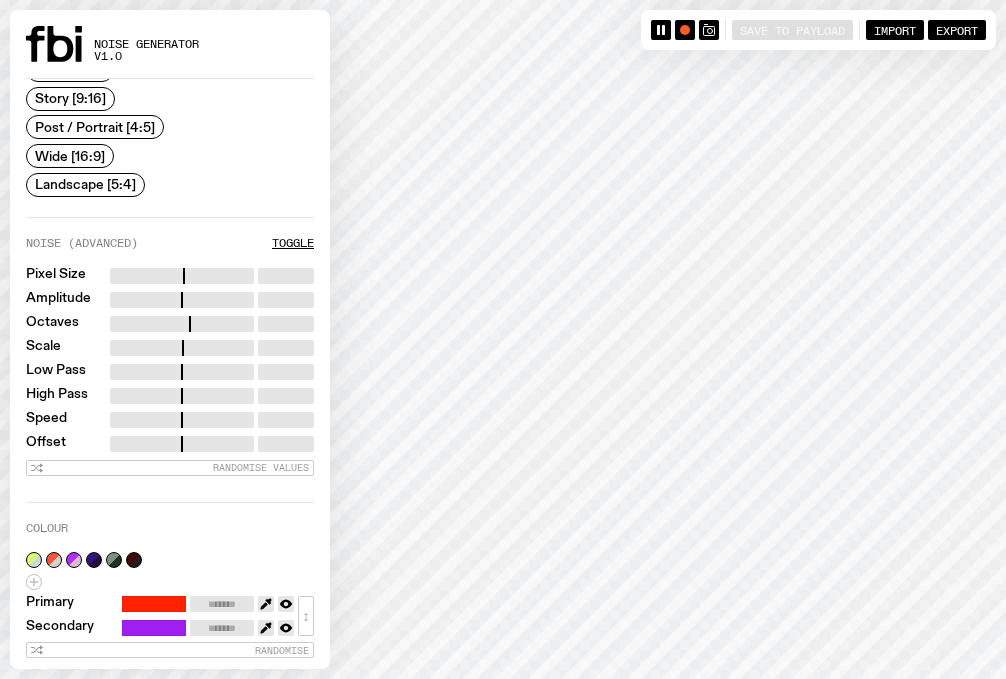 click on "Wide [16:9]" at bounding box center [70, 155] 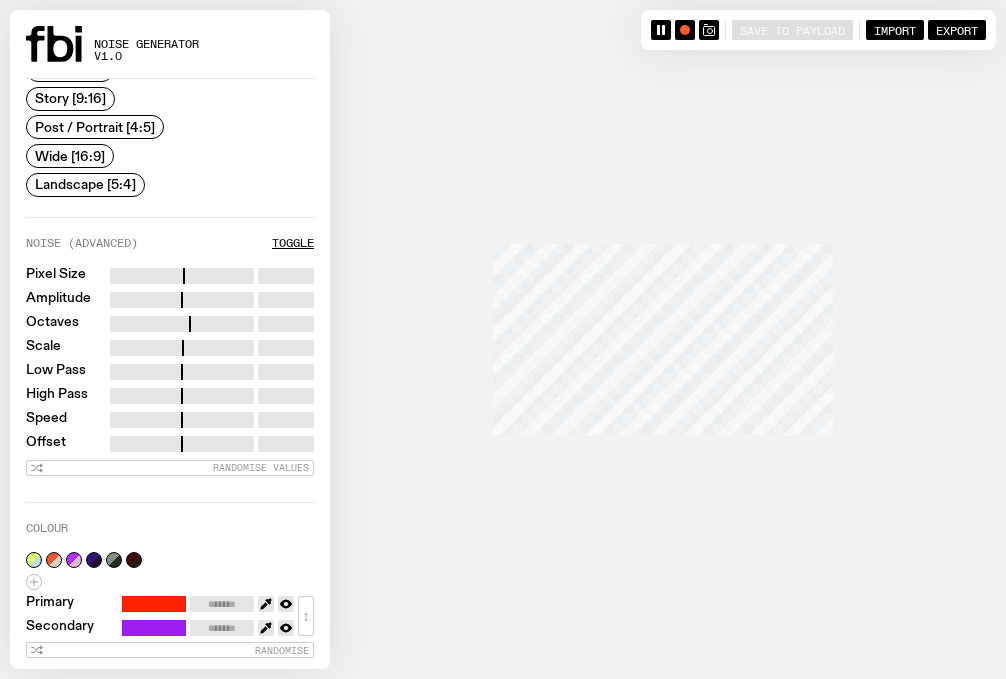 drag, startPoint x: 192, startPoint y: 372, endPoint x: 170, endPoint y: 378, distance: 22.803509 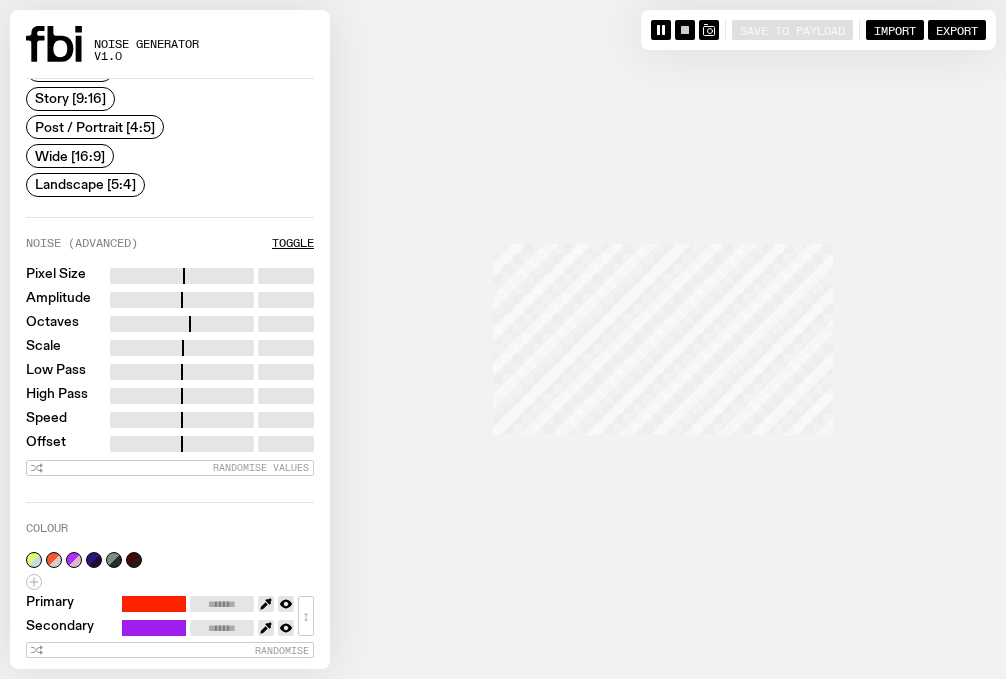 click 